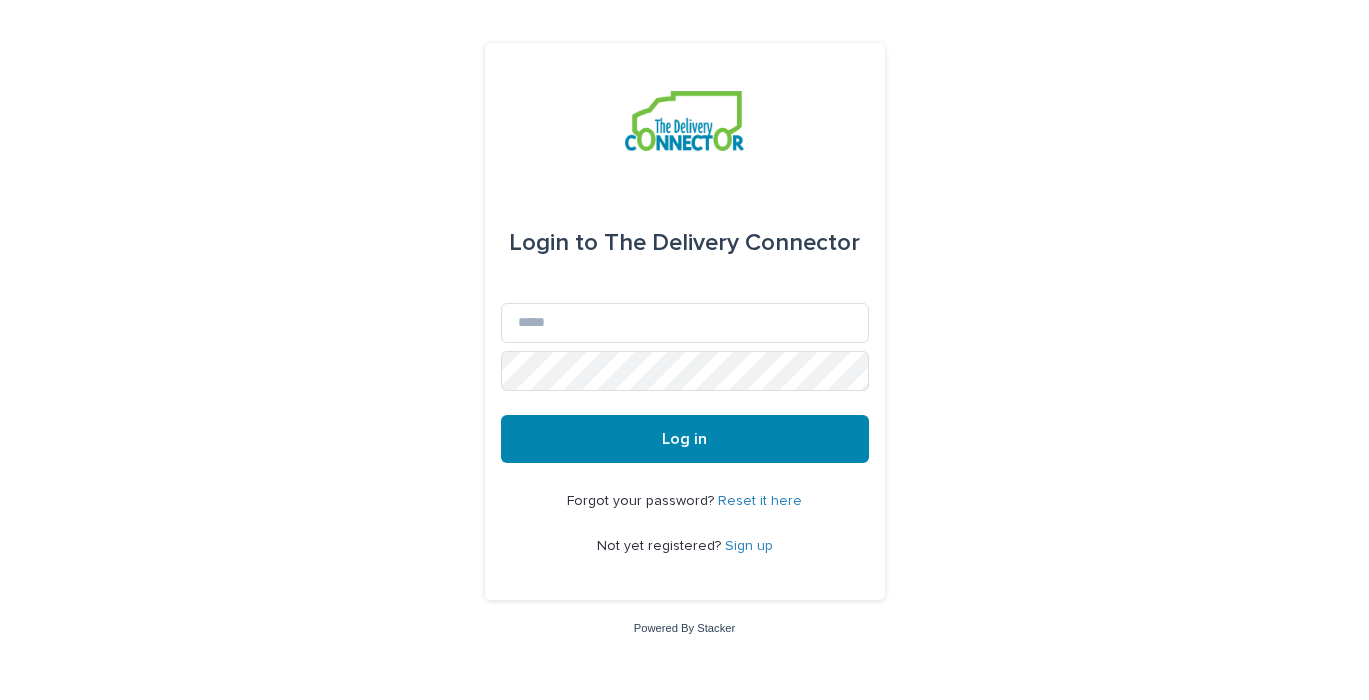 scroll, scrollTop: 0, scrollLeft: 0, axis: both 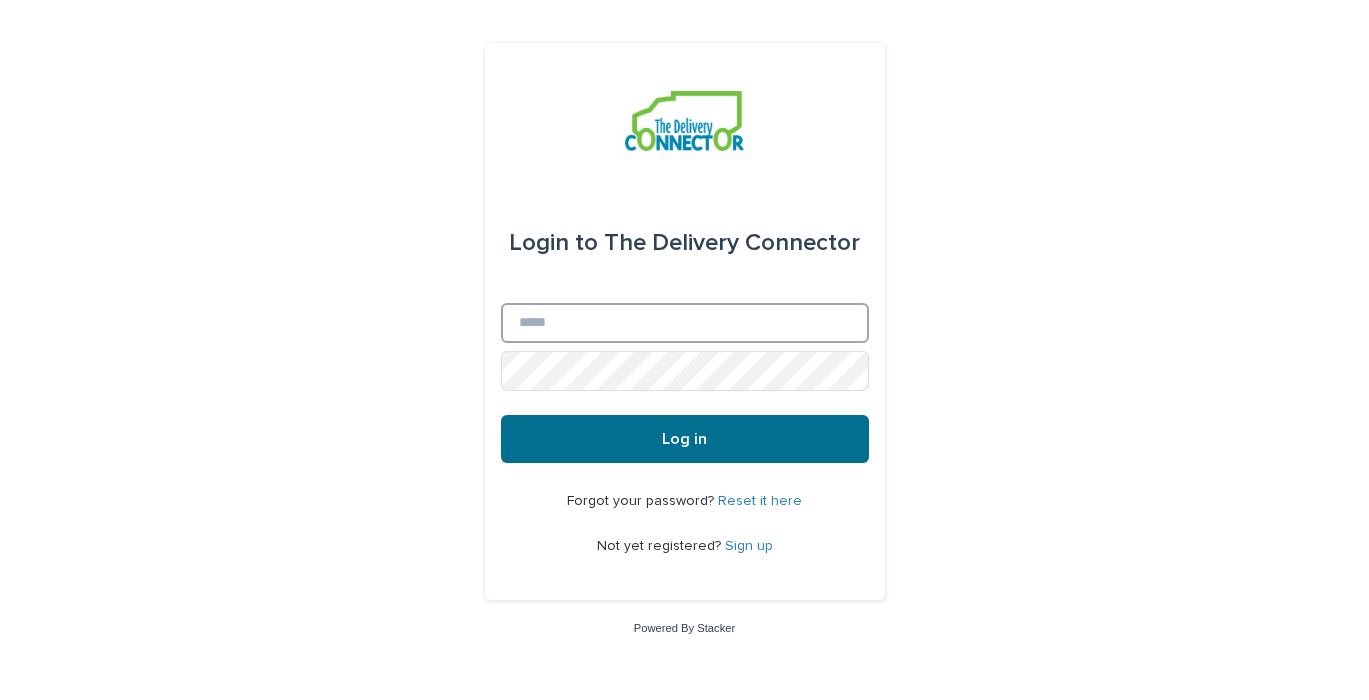 type on "**********" 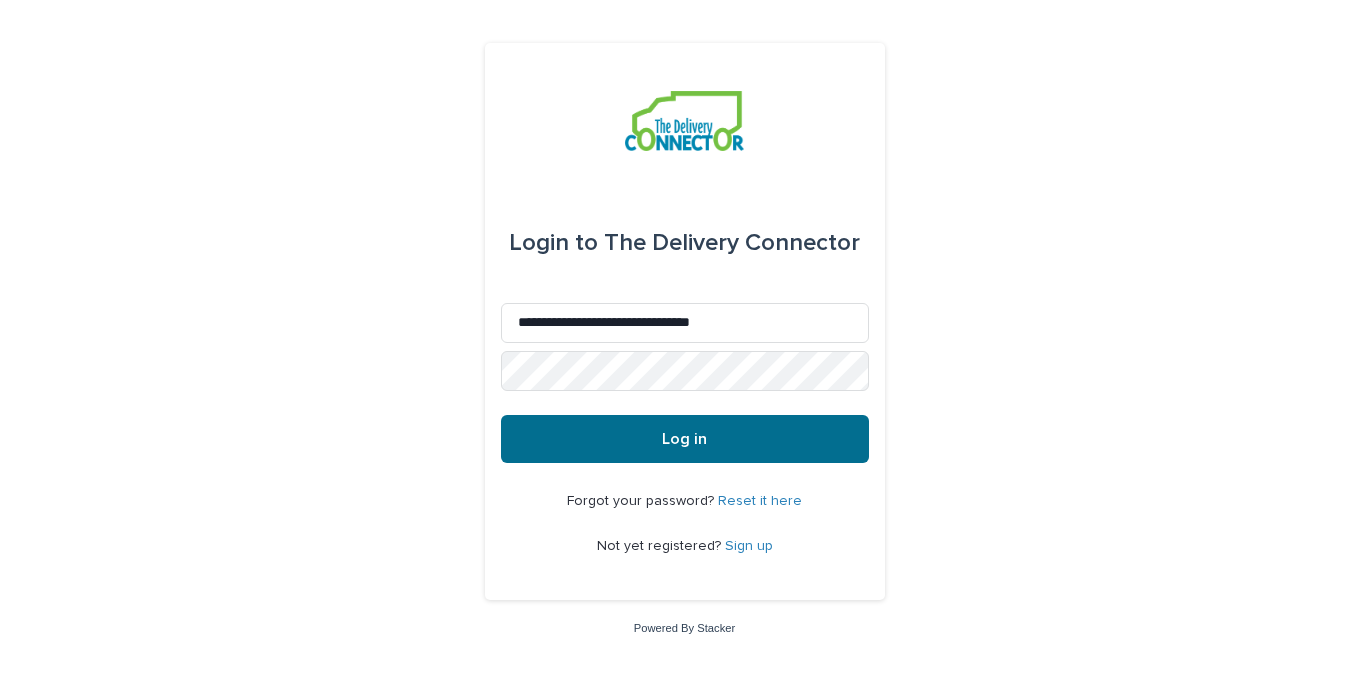 click on "Log in" at bounding box center [685, 439] 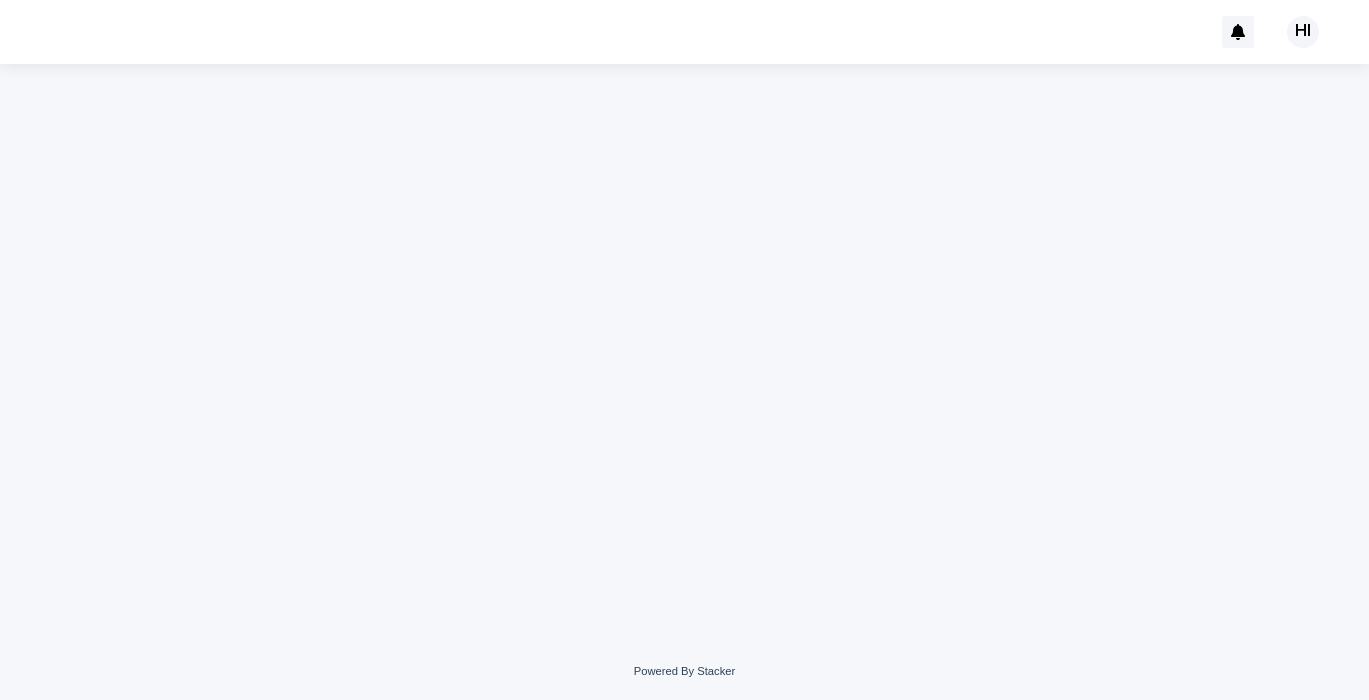 scroll, scrollTop: 0, scrollLeft: 0, axis: both 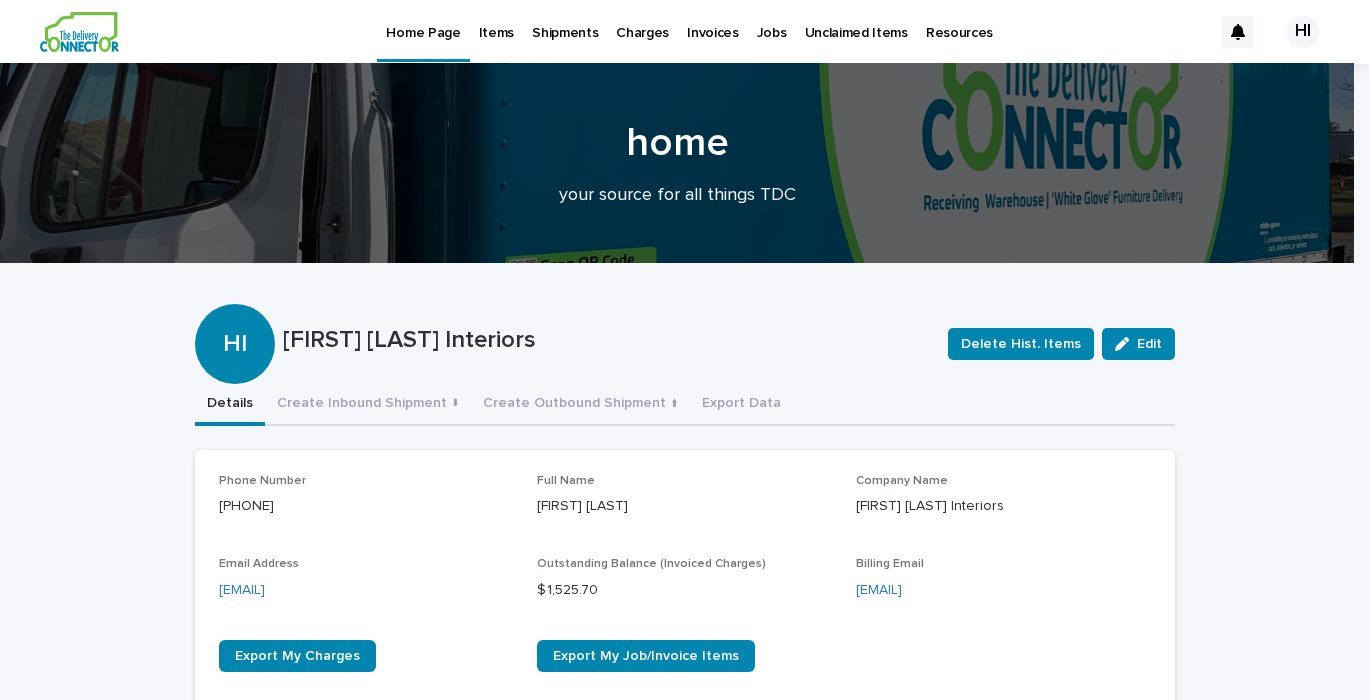 click on "Charges" at bounding box center (642, 21) 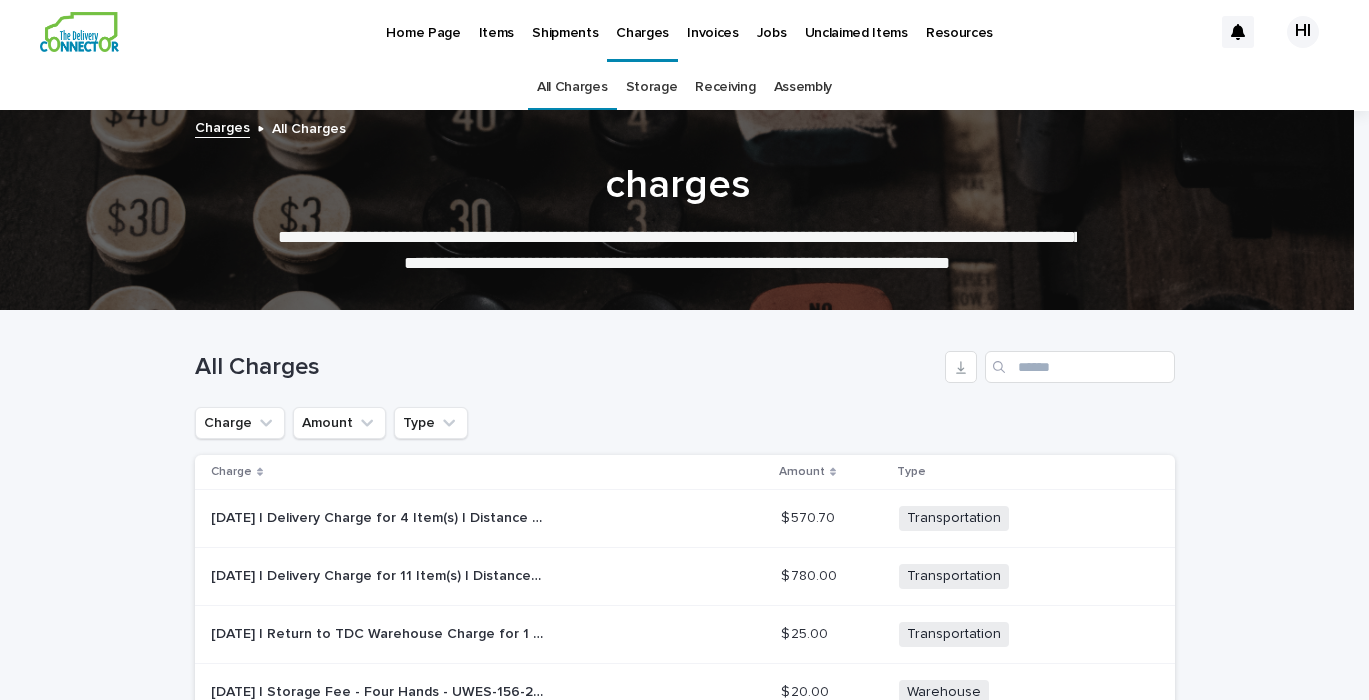 click on "Invoices" at bounding box center [713, 21] 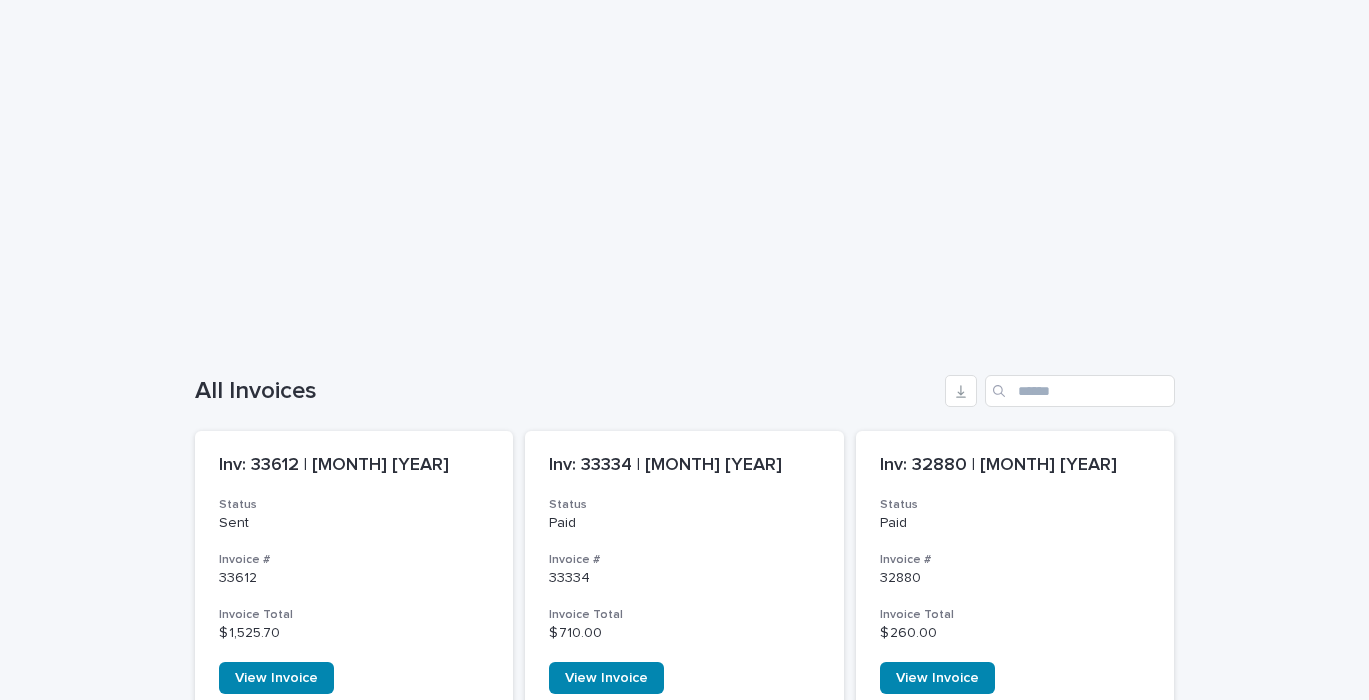 scroll, scrollTop: 345, scrollLeft: 0, axis: vertical 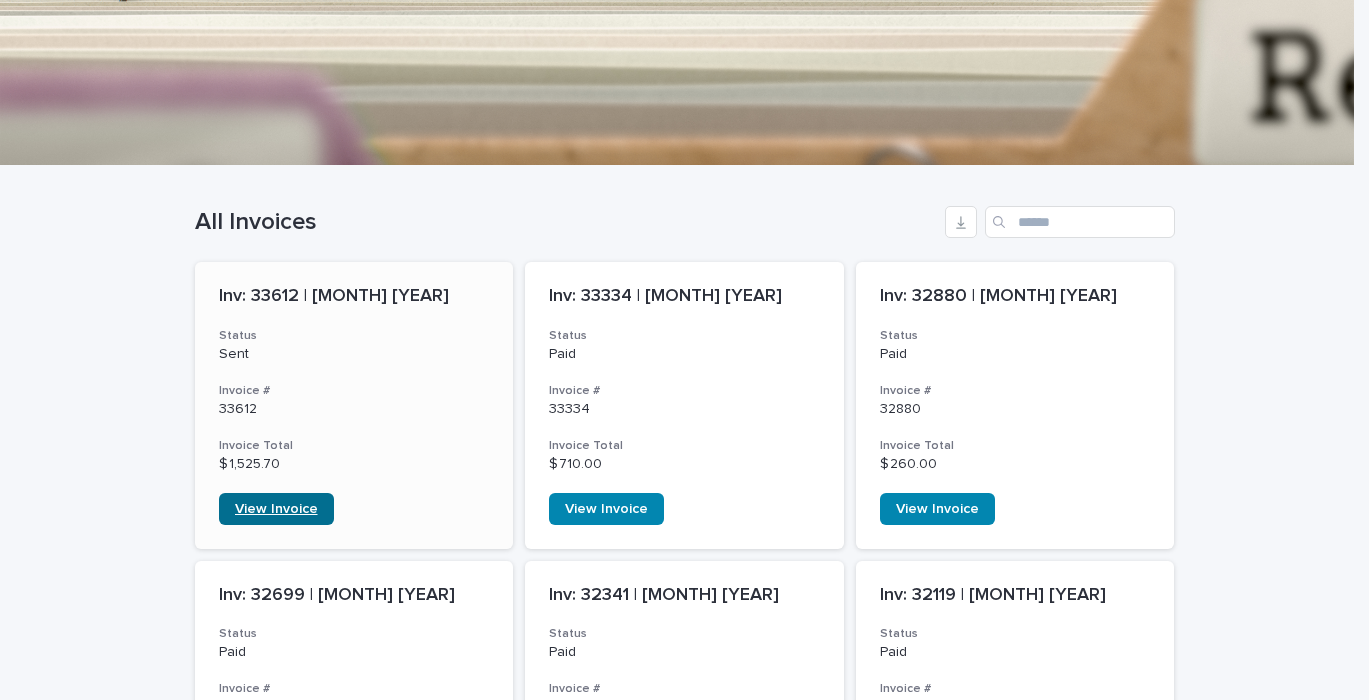 click on "View Invoice" at bounding box center (276, 509) 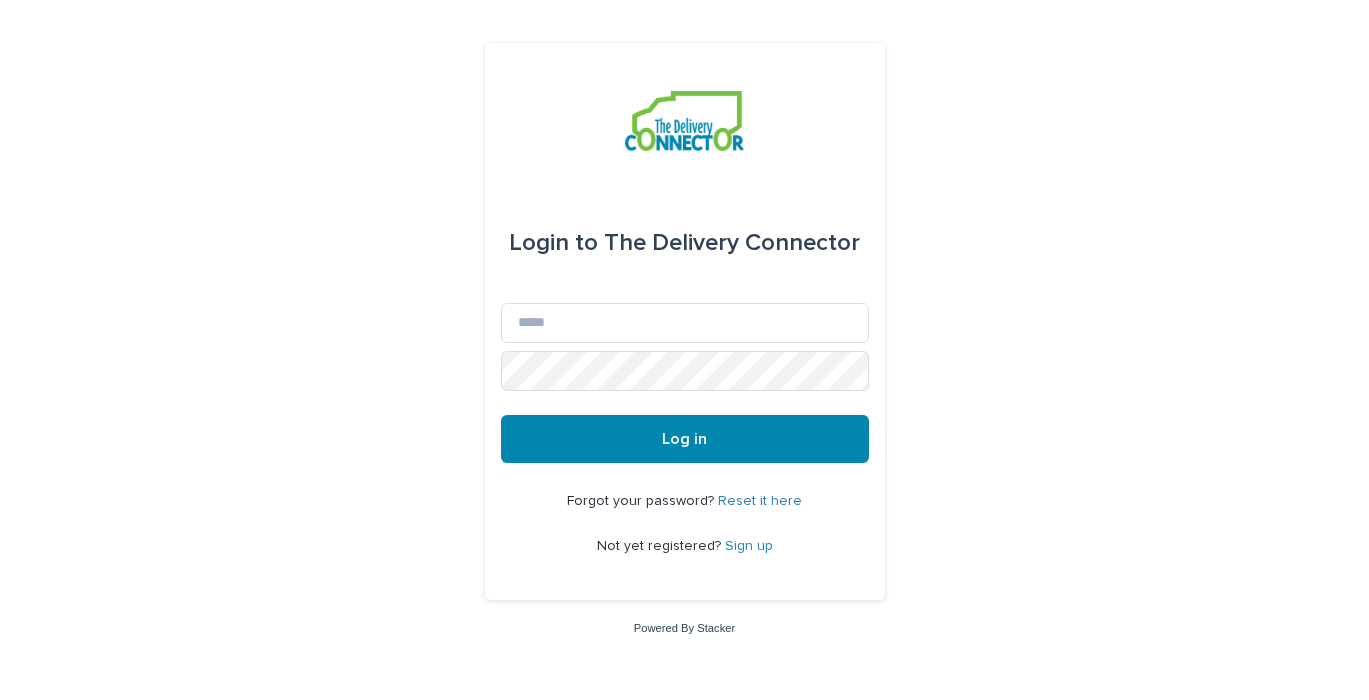 scroll, scrollTop: 0, scrollLeft: 0, axis: both 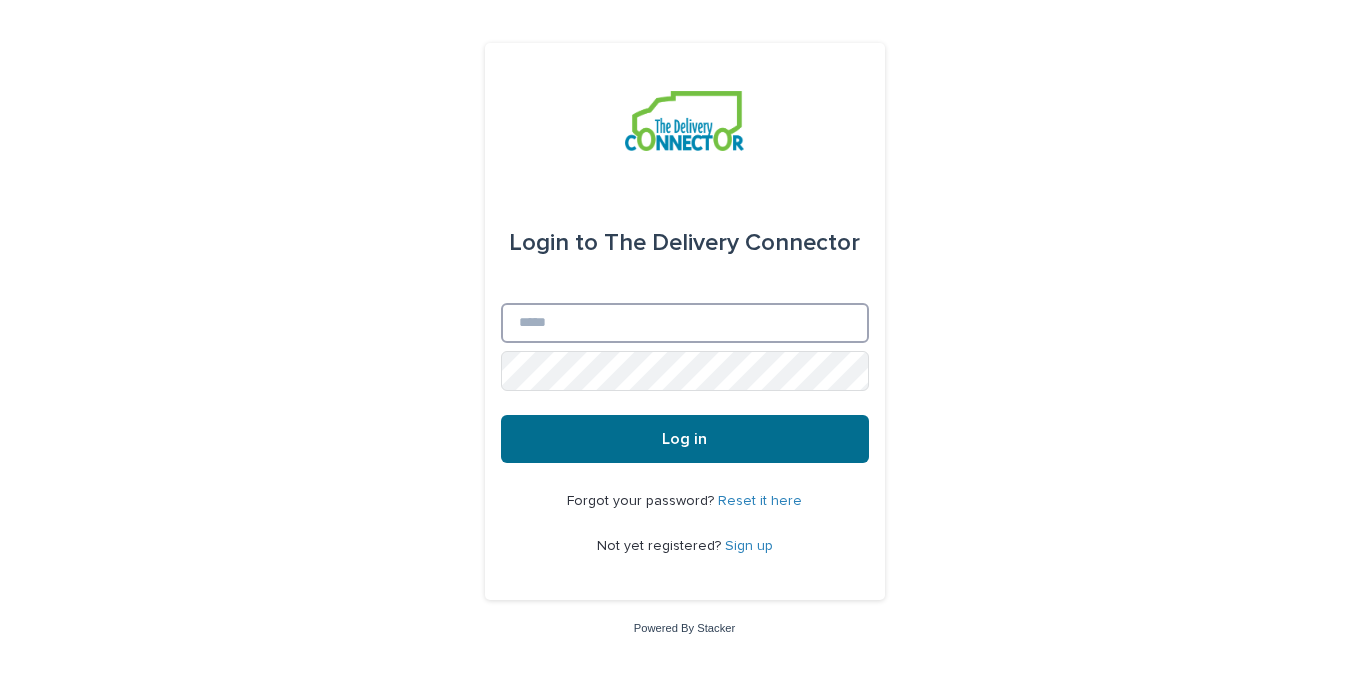 type on "**********" 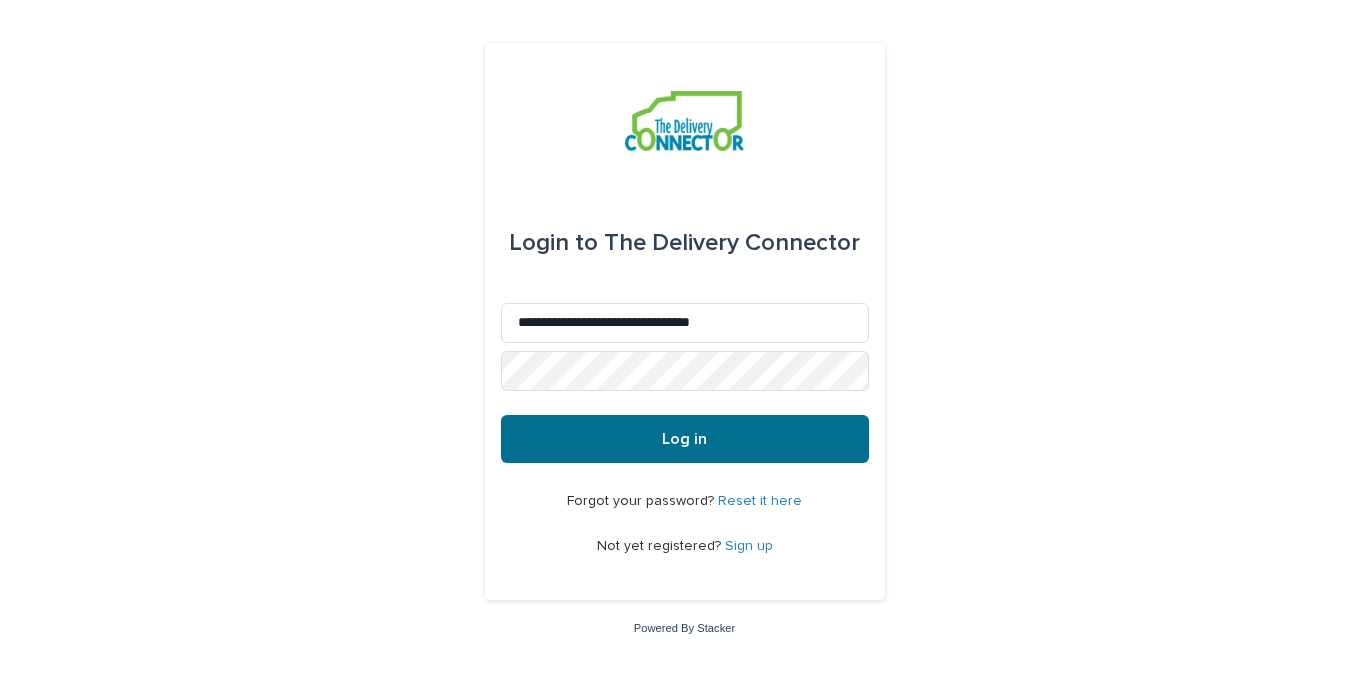 click on "Log in" at bounding box center (685, 439) 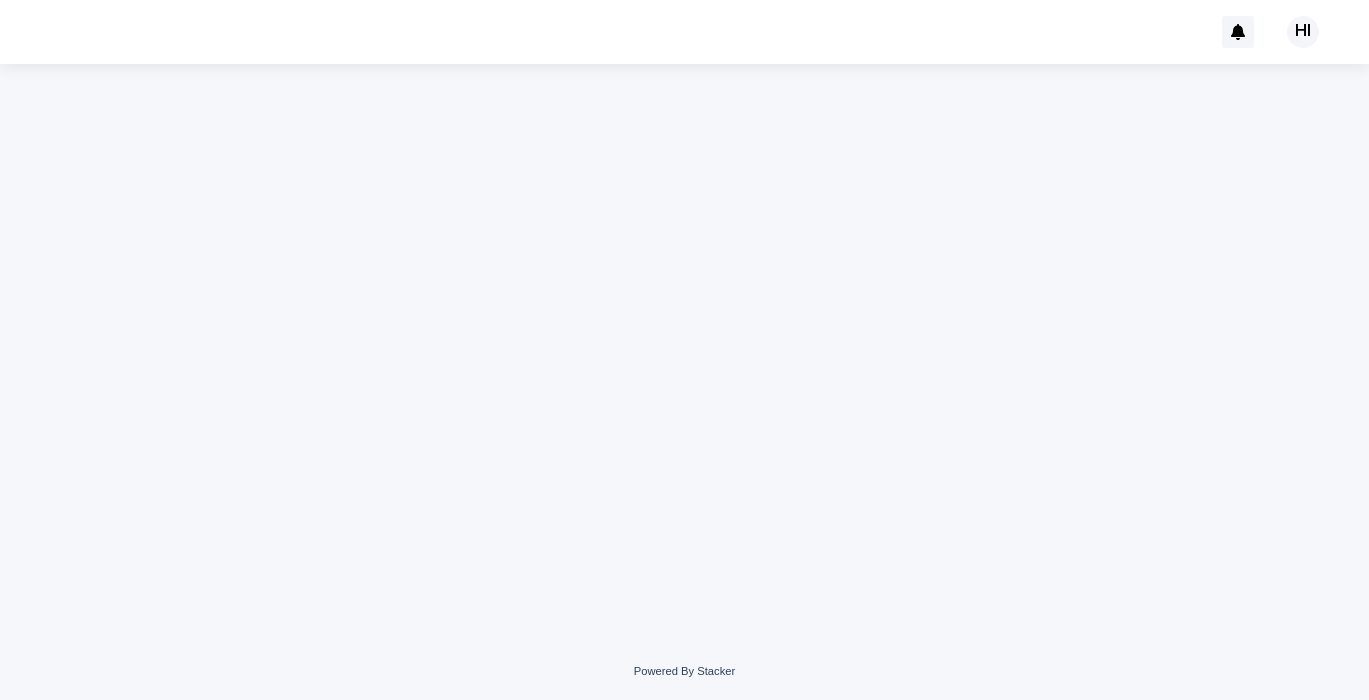scroll, scrollTop: 0, scrollLeft: 0, axis: both 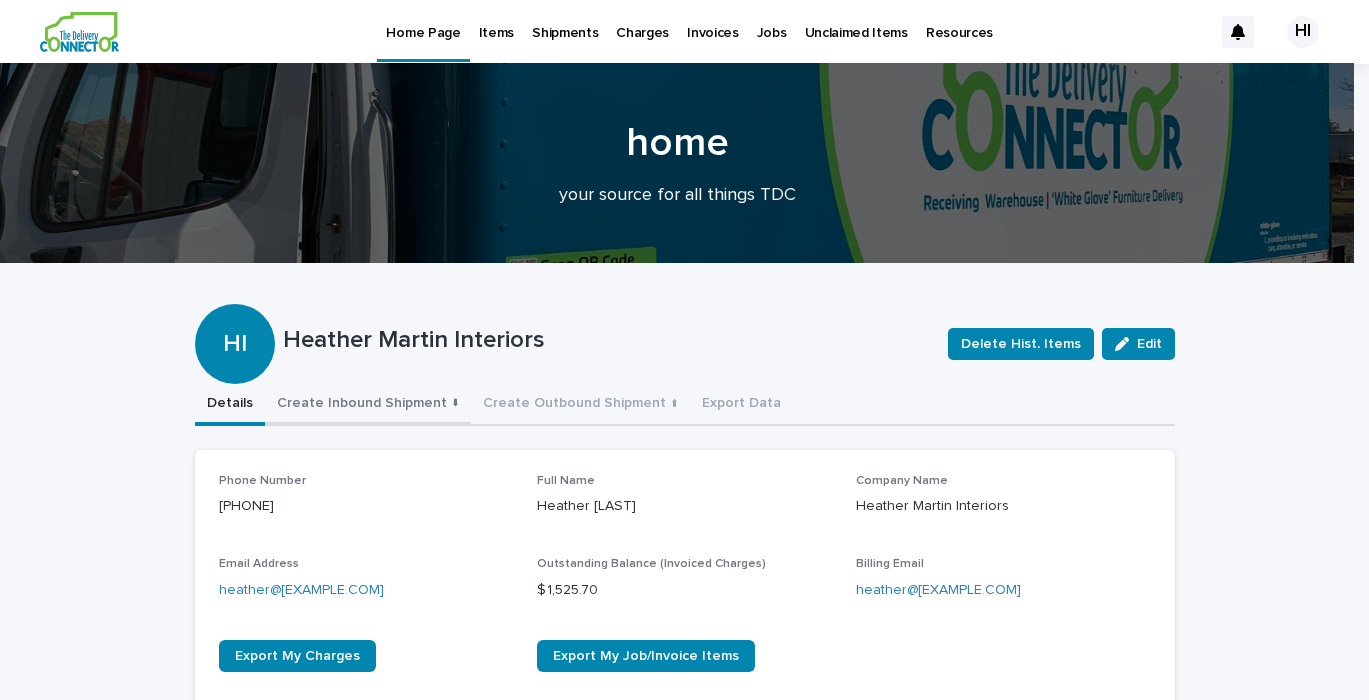 click on "Create Inbound Shipment ⬇" at bounding box center (368, 405) 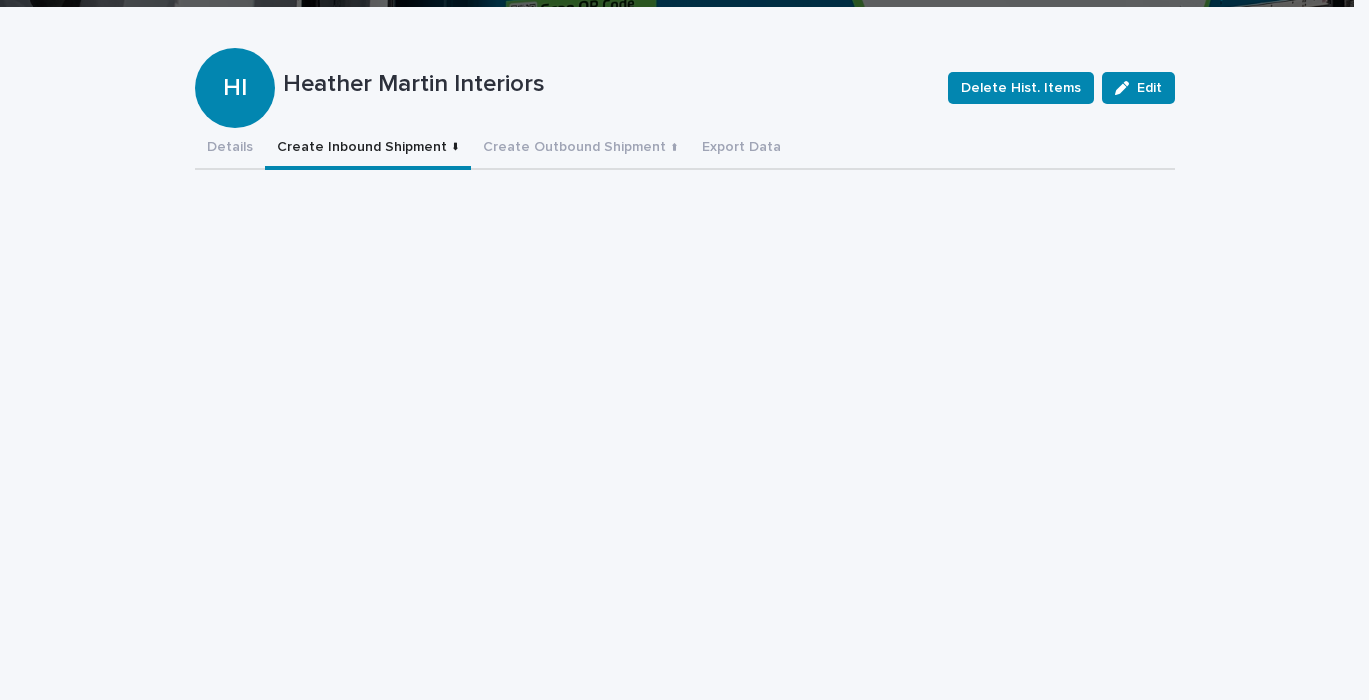 scroll, scrollTop: 148, scrollLeft: 0, axis: vertical 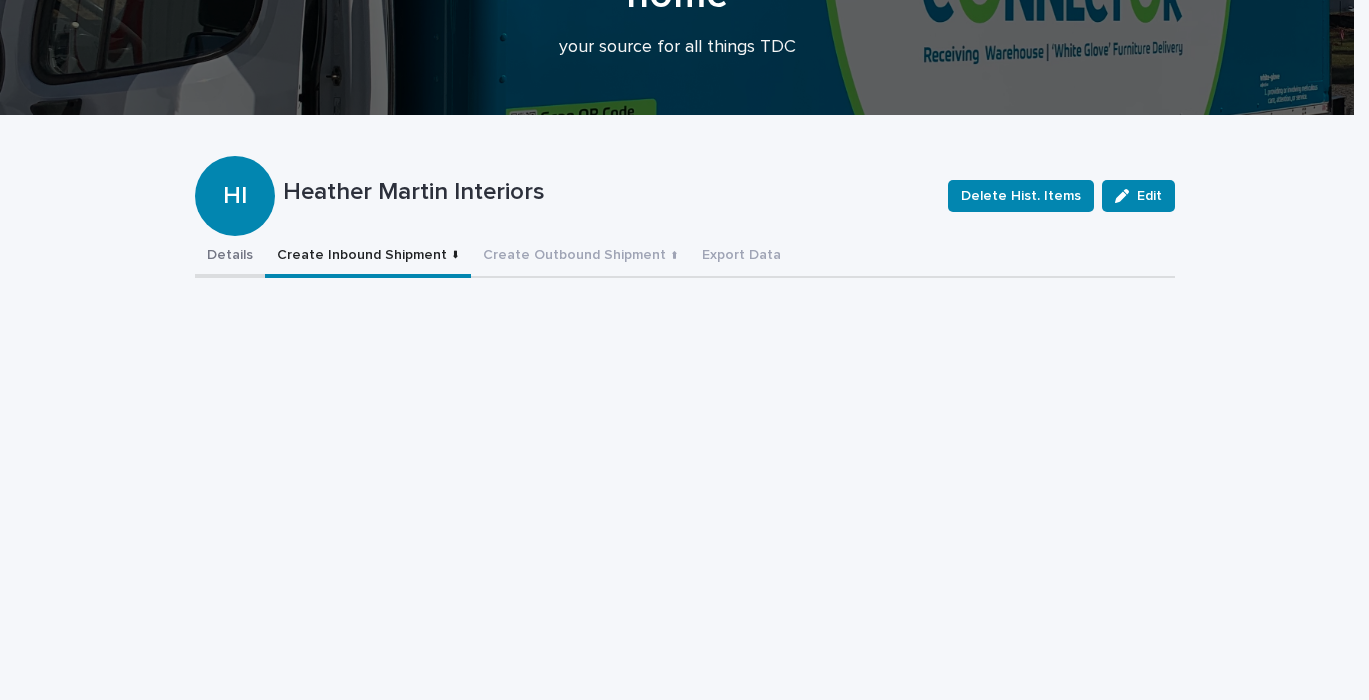click on "Details" at bounding box center (230, 257) 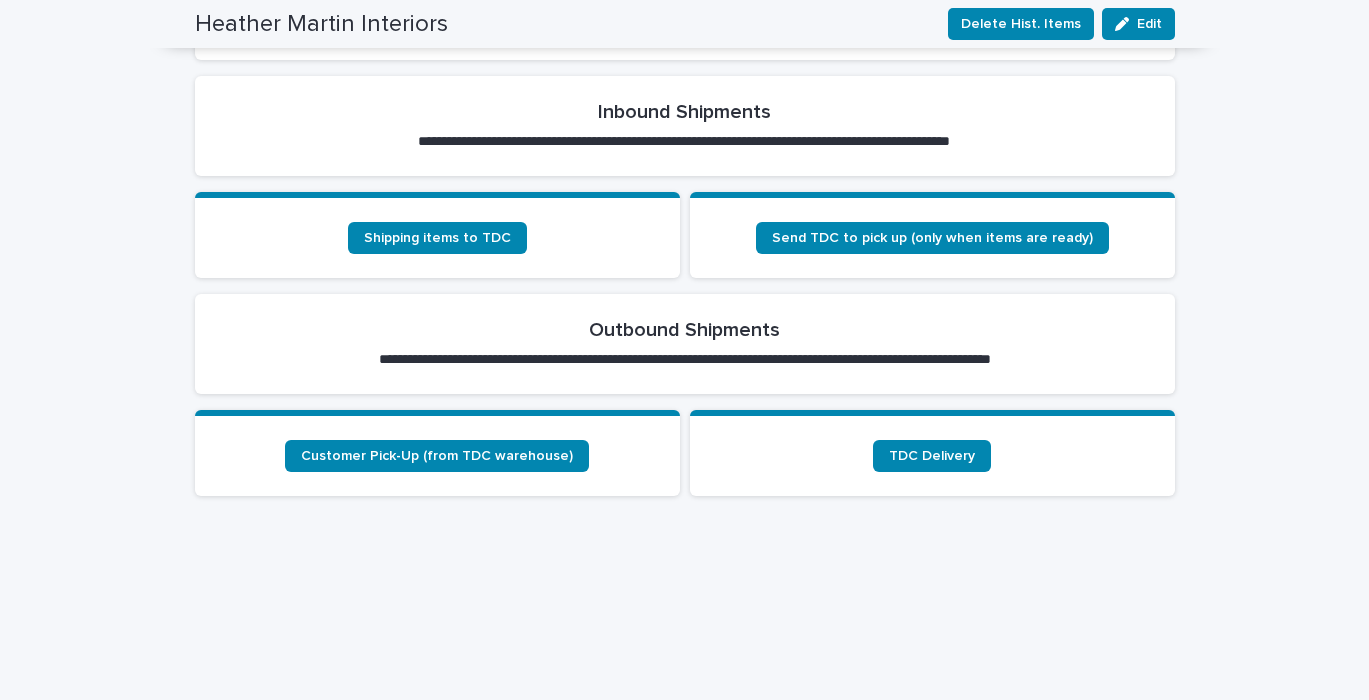 scroll, scrollTop: 0, scrollLeft: 0, axis: both 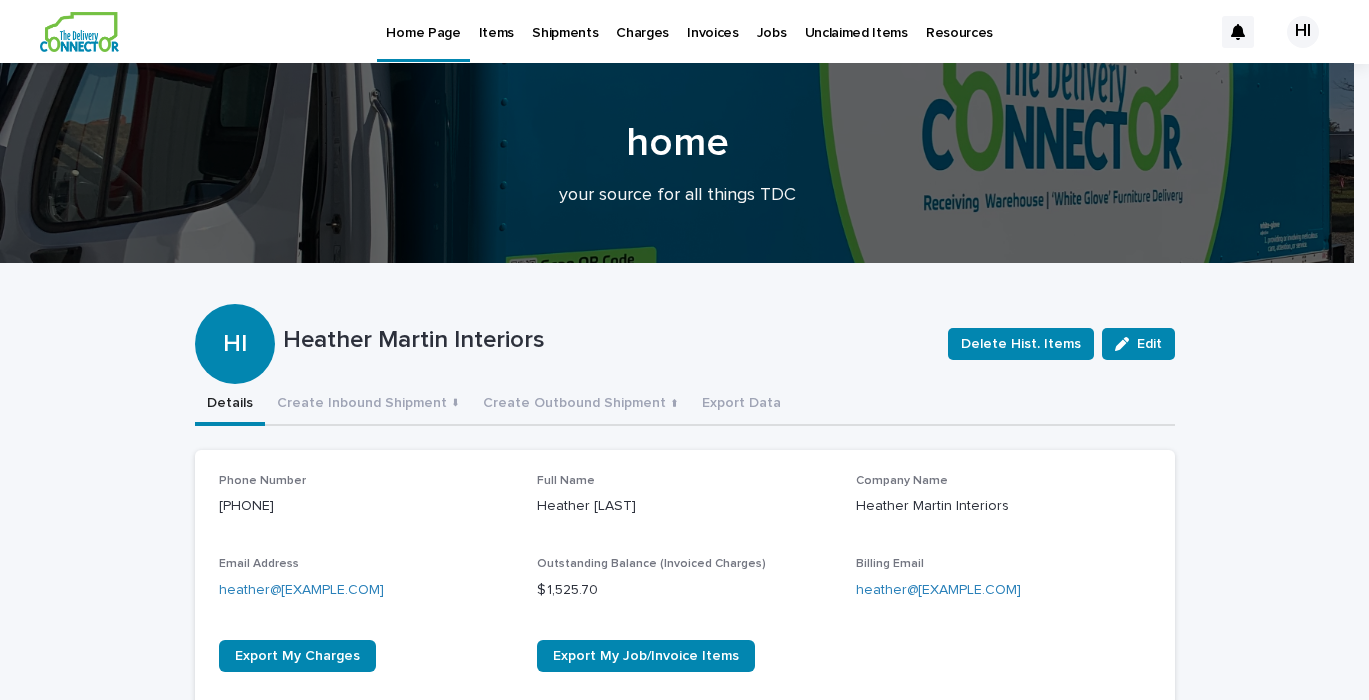 click on "Items" at bounding box center [496, 21] 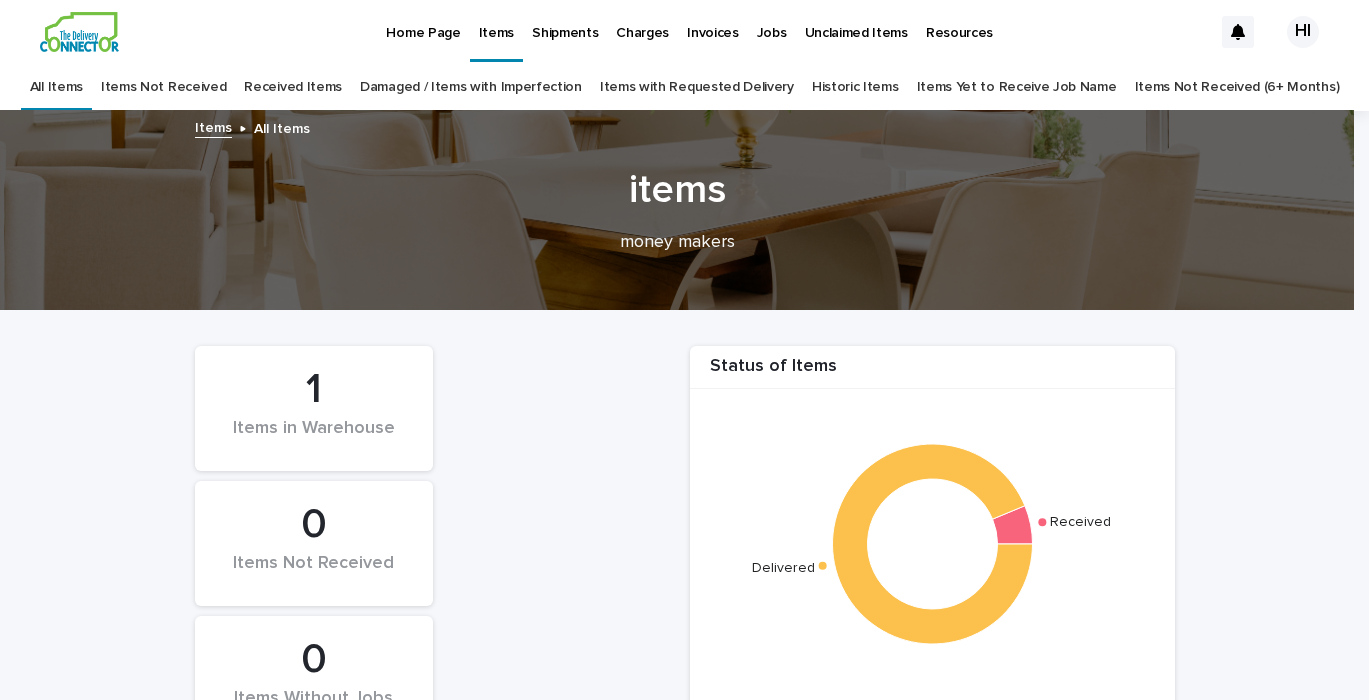 click on "Items in Warehouse" at bounding box center (314, 439) 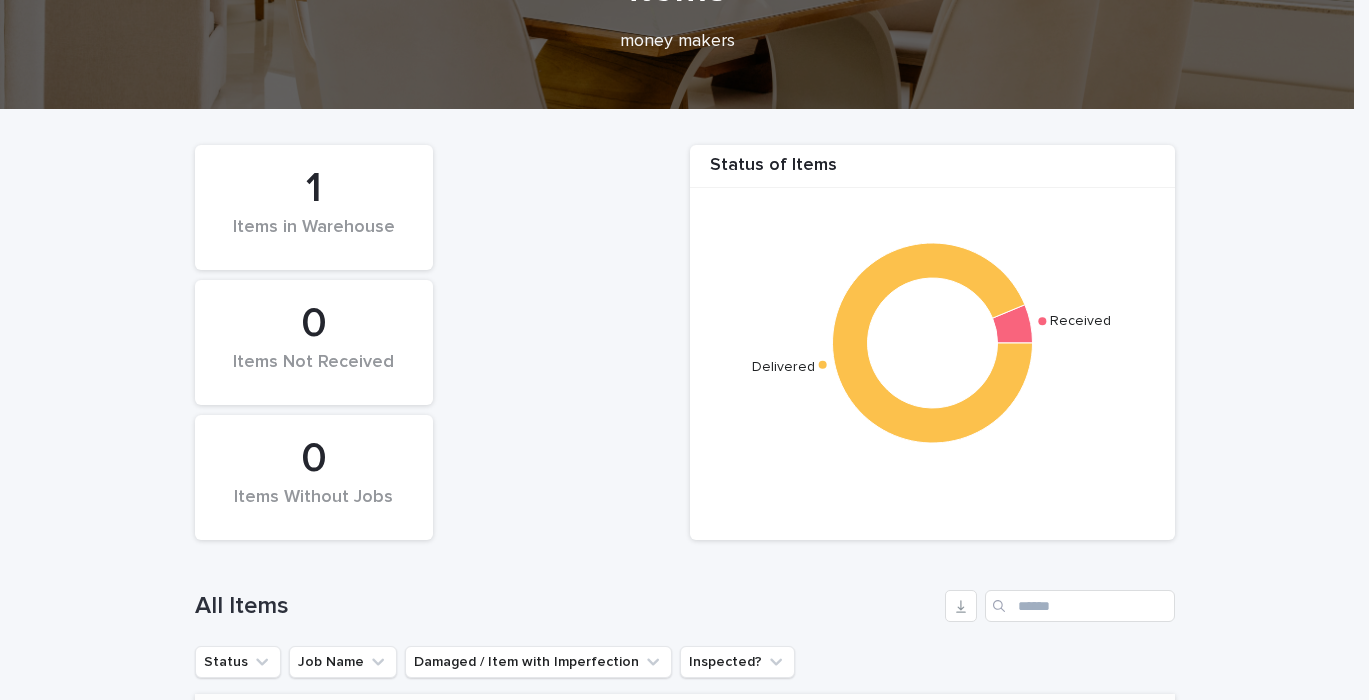 scroll, scrollTop: 0, scrollLeft: 0, axis: both 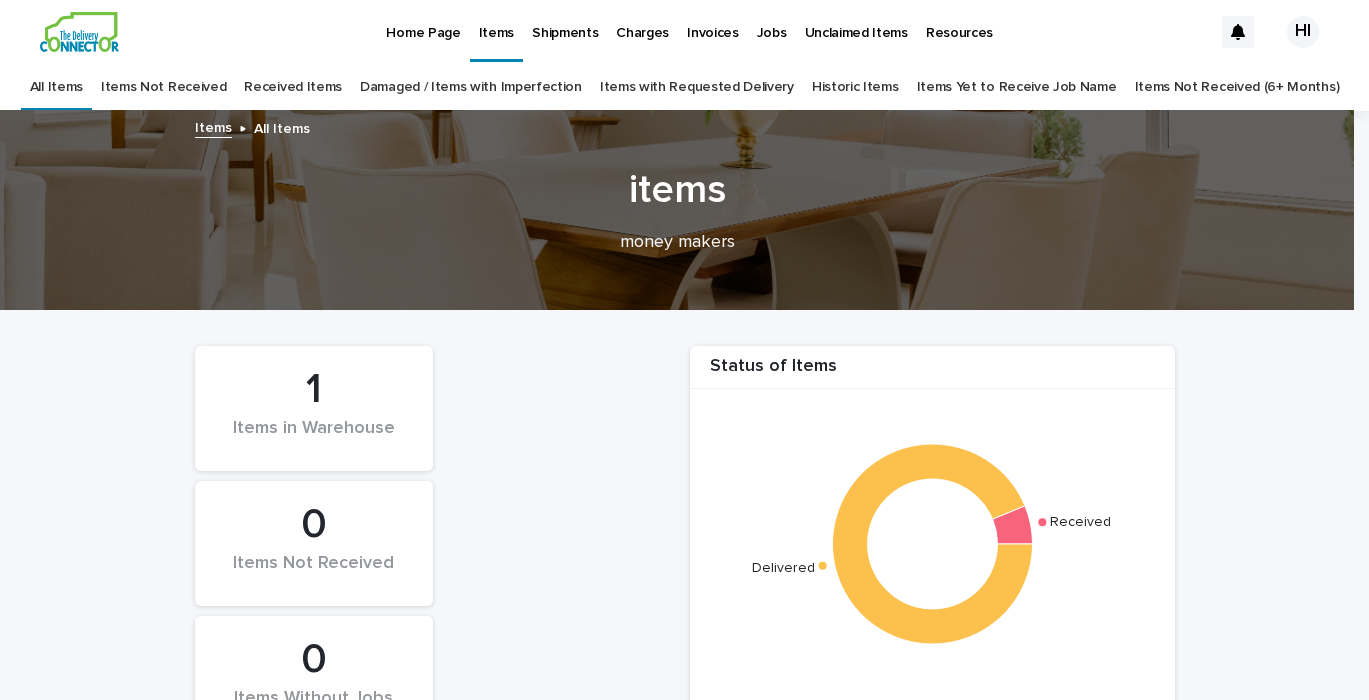 click on "Items Not Received" at bounding box center (163, 87) 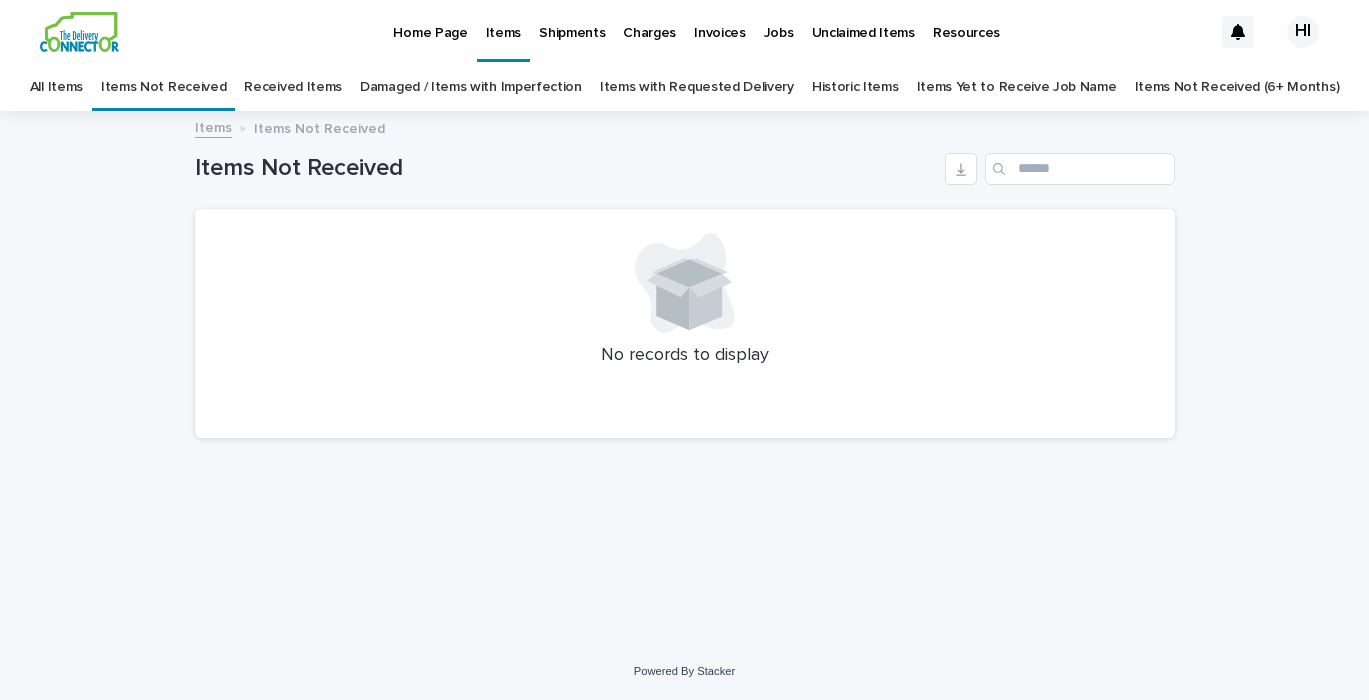 click on "Home Page" at bounding box center (430, 31) 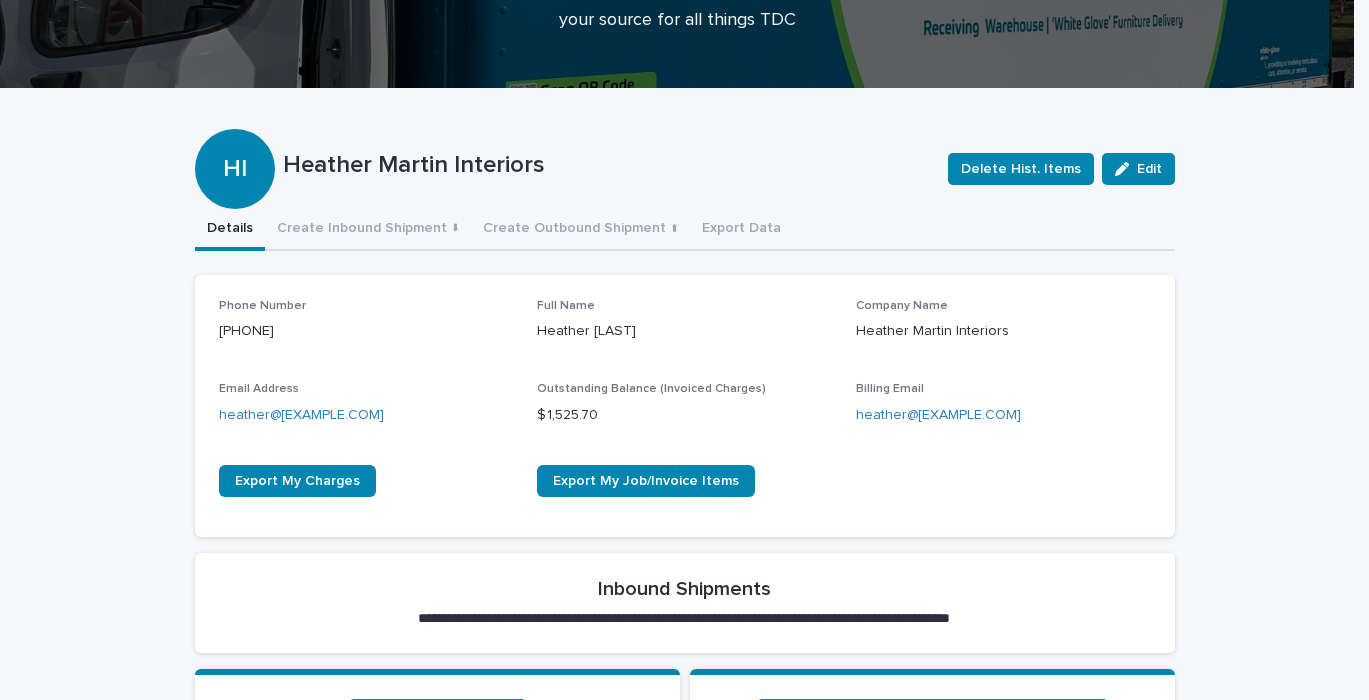 scroll, scrollTop: 209, scrollLeft: 0, axis: vertical 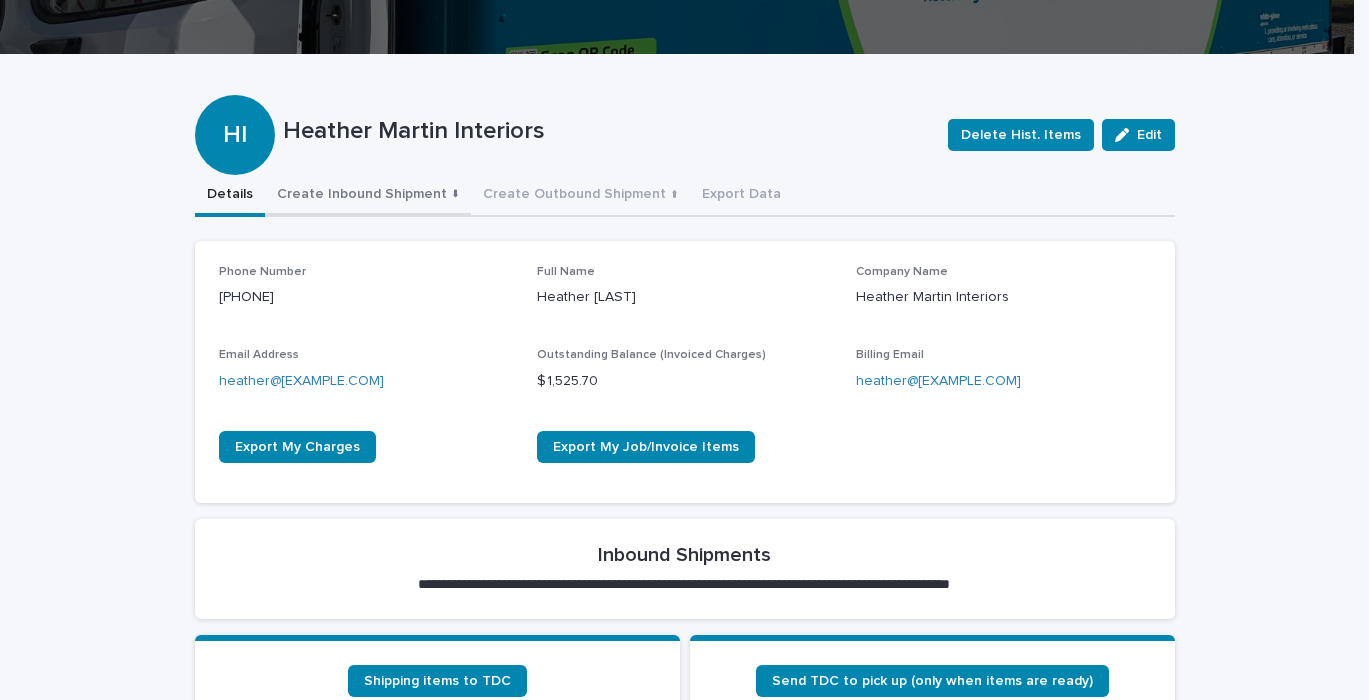 click on "Create Inbound Shipment ⬇" at bounding box center (368, 196) 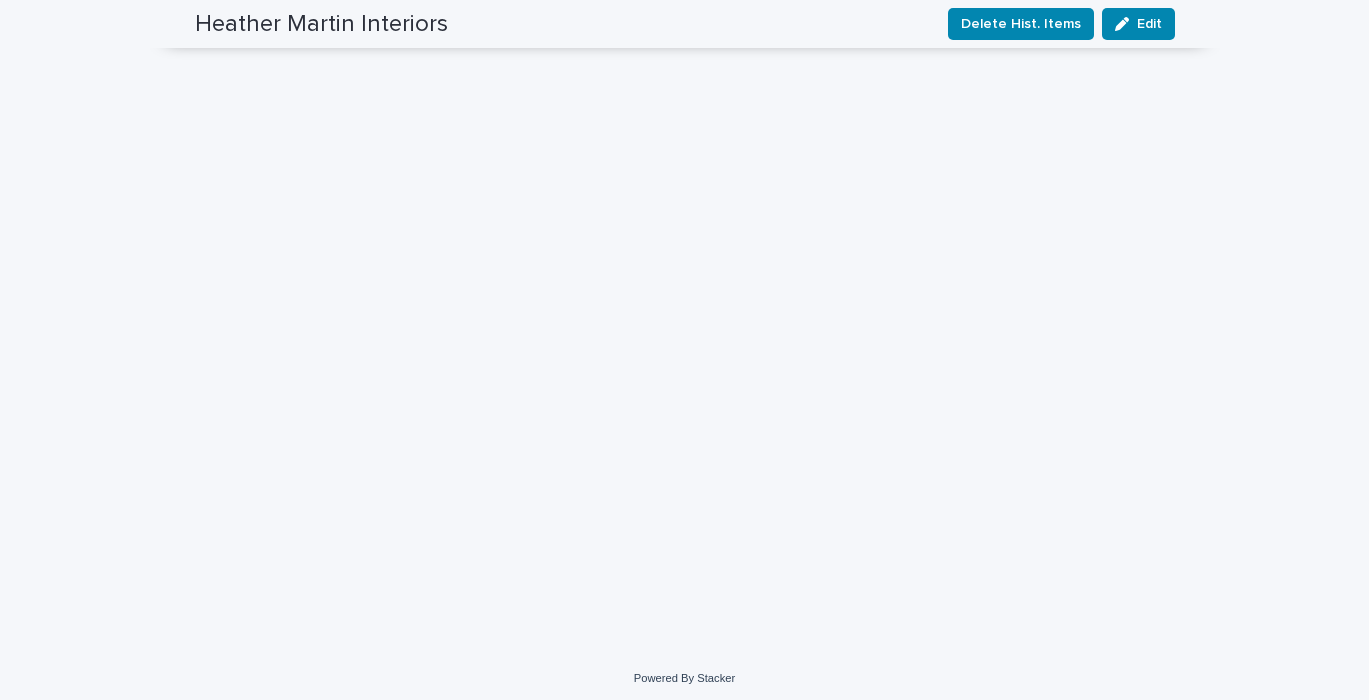 scroll, scrollTop: 1207, scrollLeft: 0, axis: vertical 